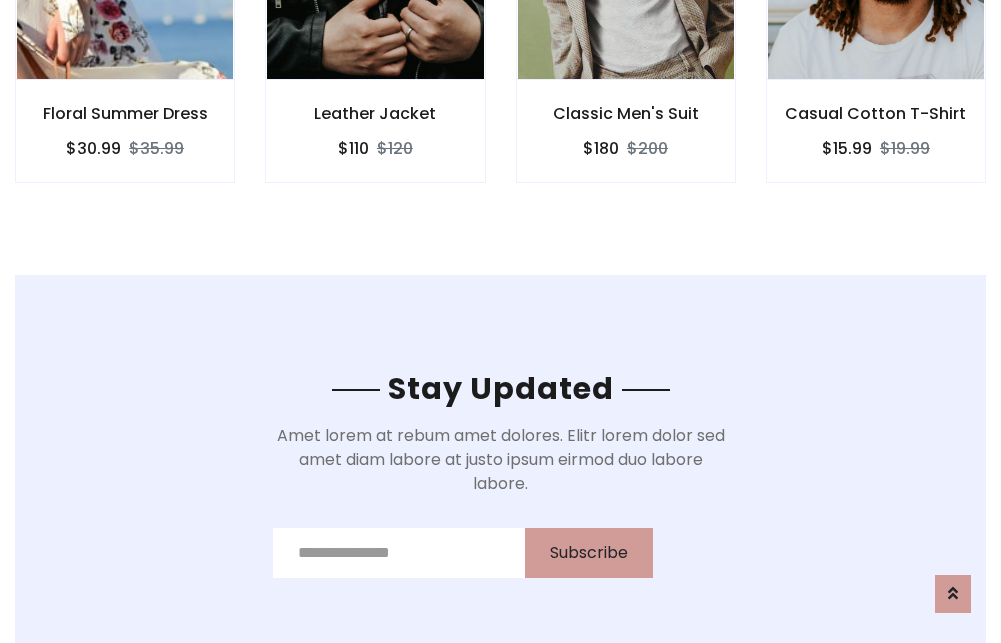 scroll, scrollTop: 3012, scrollLeft: 0, axis: vertical 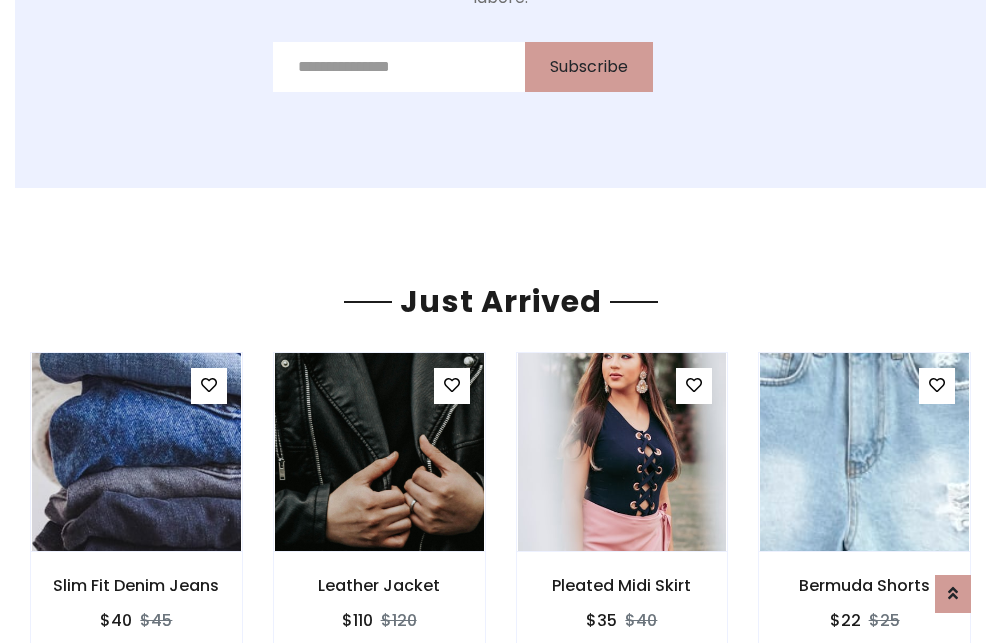 click on "Classic Men's Suit
$180
$200" at bounding box center (626, -441) 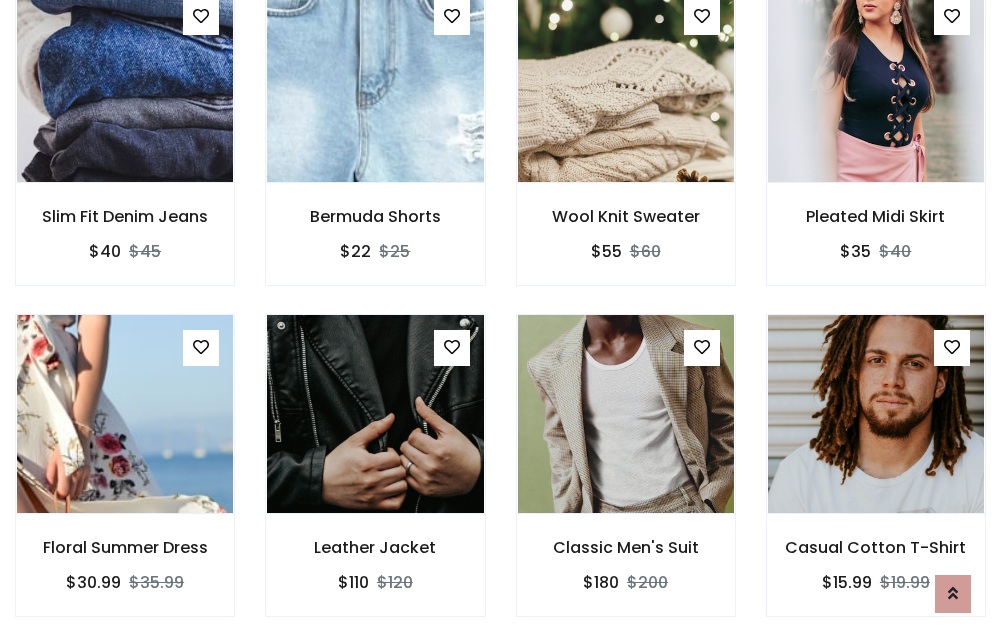 click on "Classic Men's Suit
$180
$200" at bounding box center [626, 479] 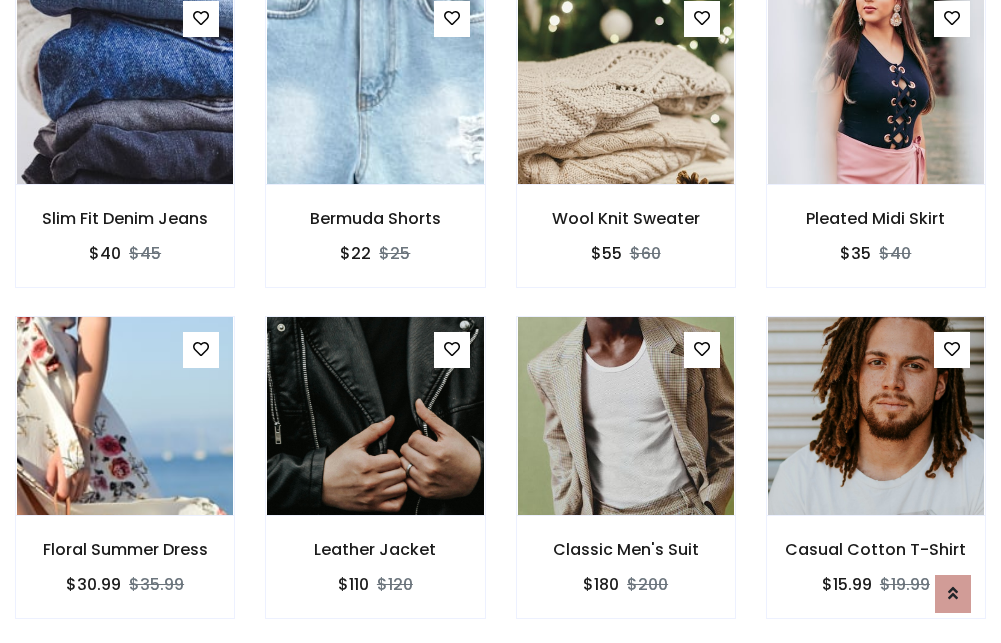 click on "Classic Men's Suit
$180
$200" at bounding box center [626, 481] 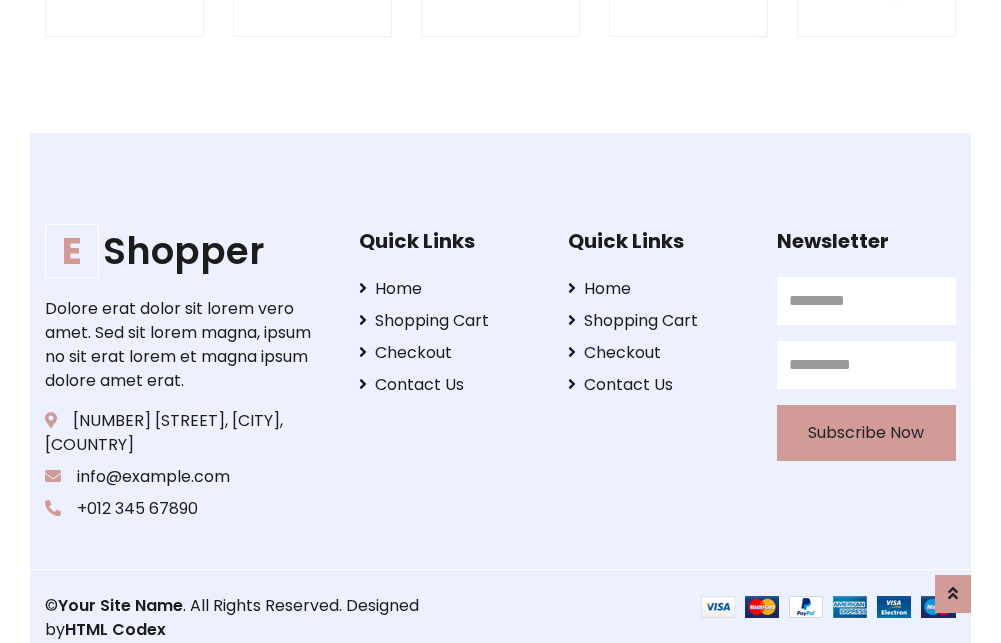 scroll, scrollTop: 3807, scrollLeft: 0, axis: vertical 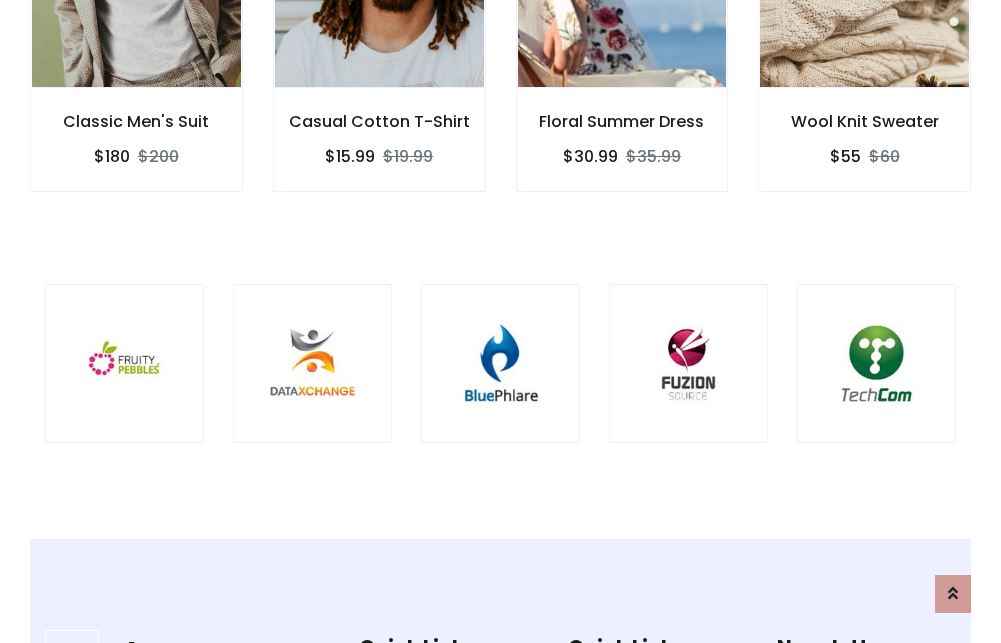 click at bounding box center (500, 363) 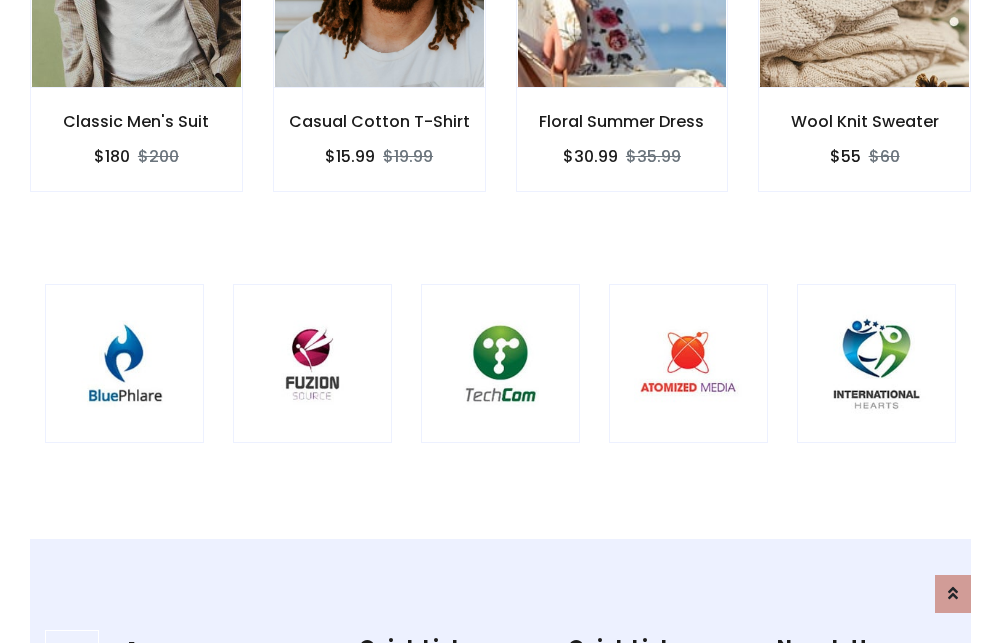 click at bounding box center [500, 363] 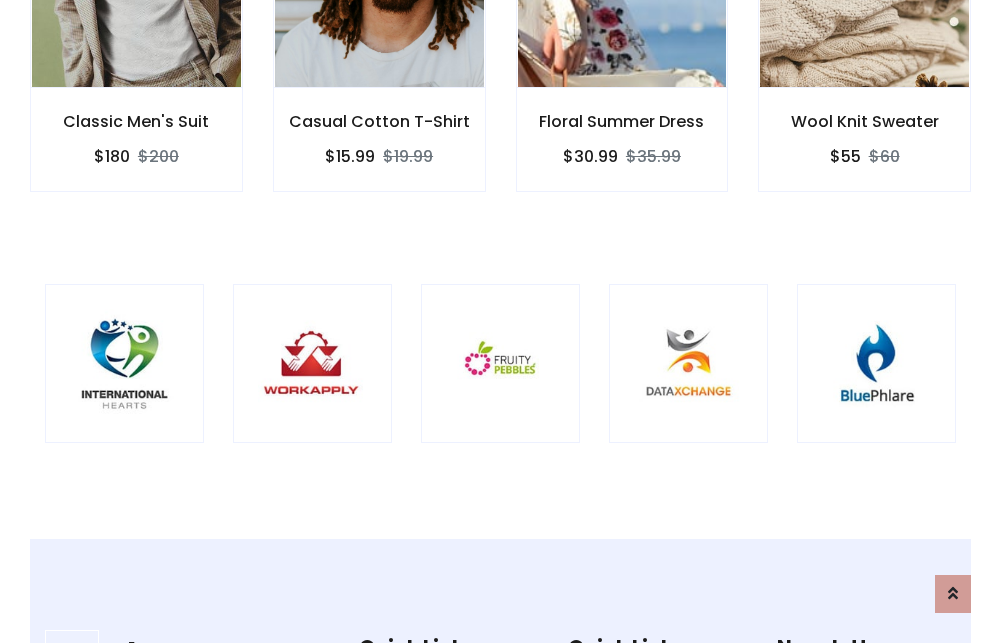 click at bounding box center (500, 363) 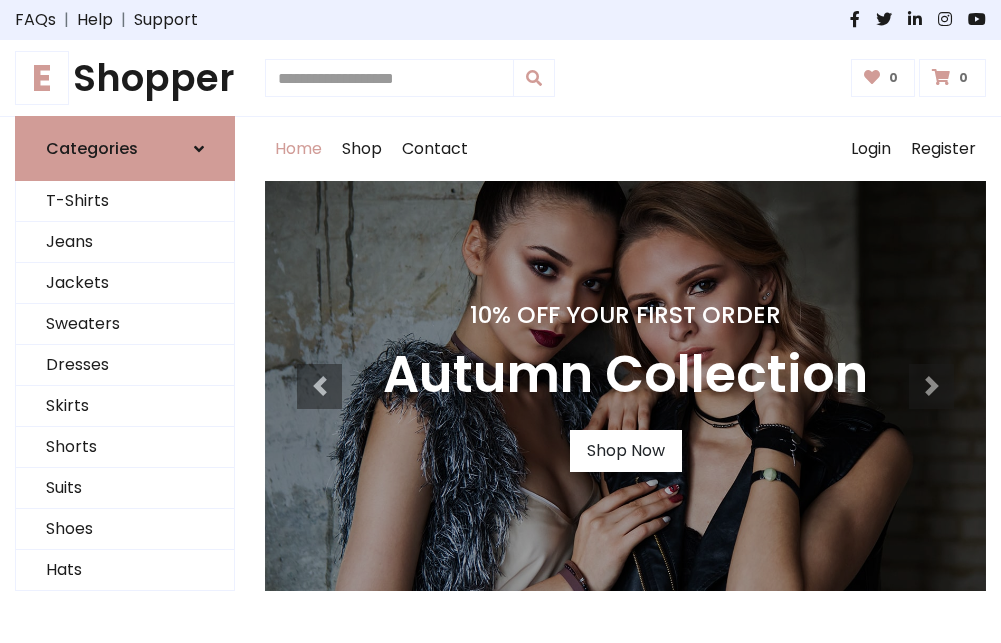 scroll, scrollTop: 0, scrollLeft: 0, axis: both 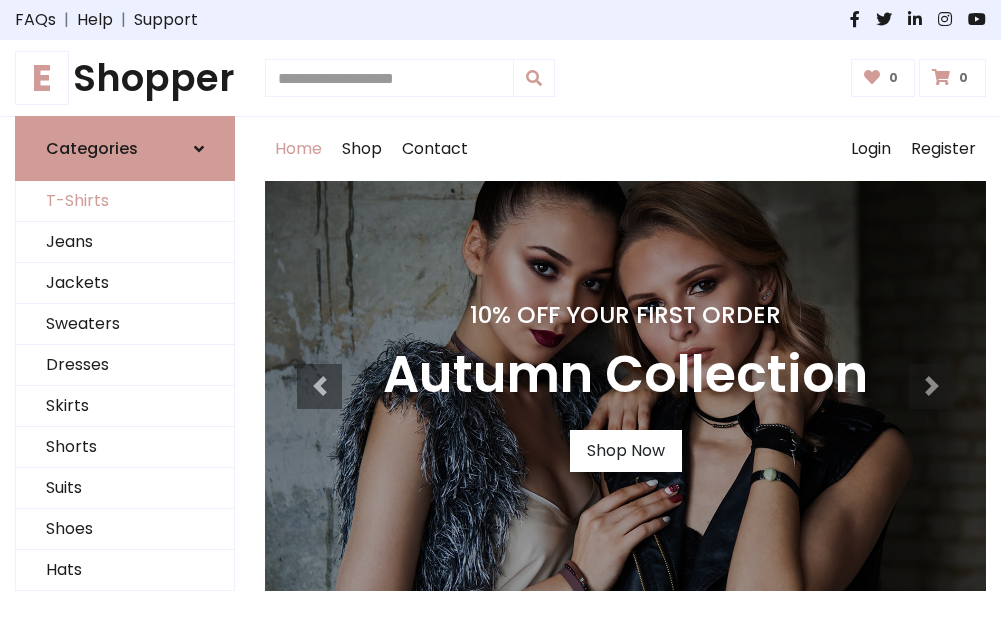click on "T-Shirts" at bounding box center (125, 201) 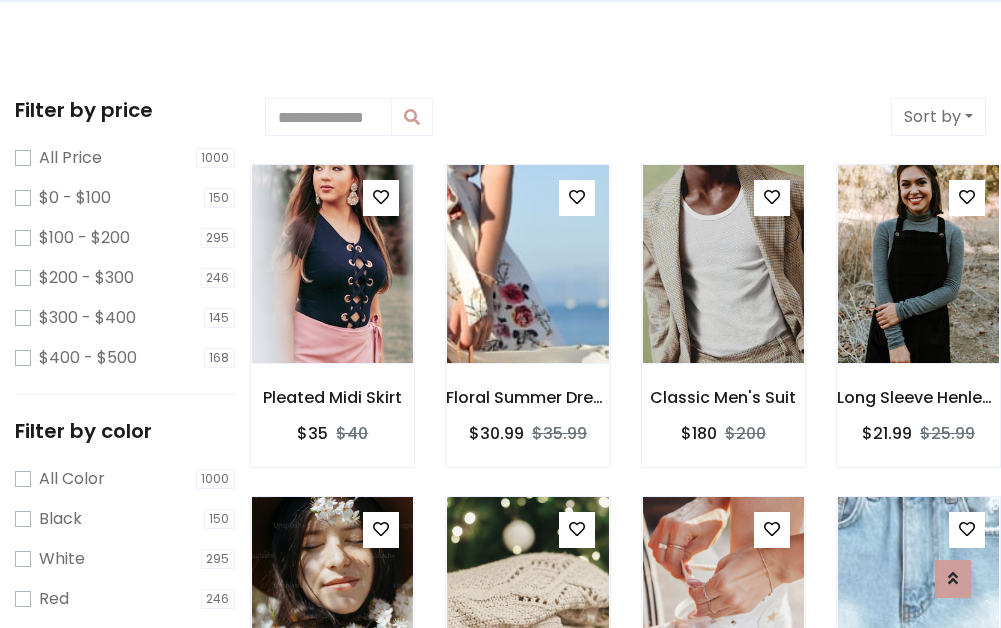 scroll, scrollTop: 0, scrollLeft: 0, axis: both 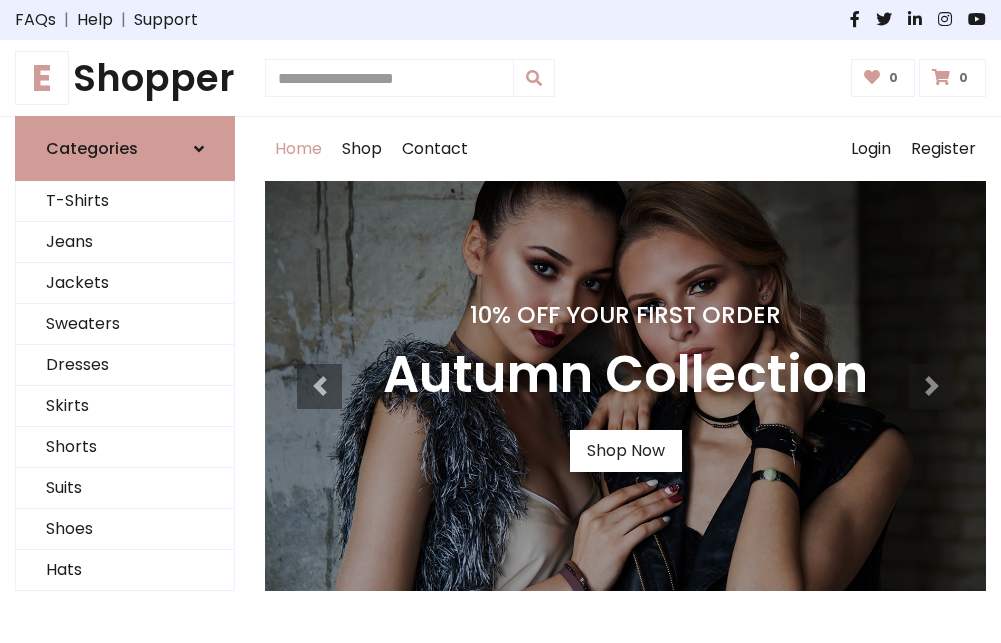 click on "E Shopper" at bounding box center (125, 78) 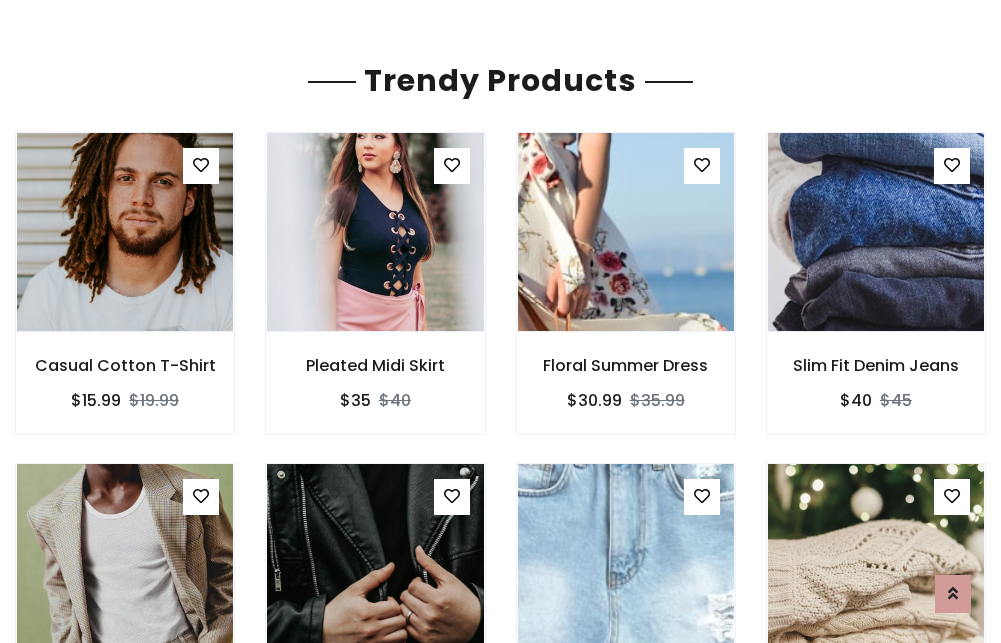 scroll, scrollTop: 118, scrollLeft: 0, axis: vertical 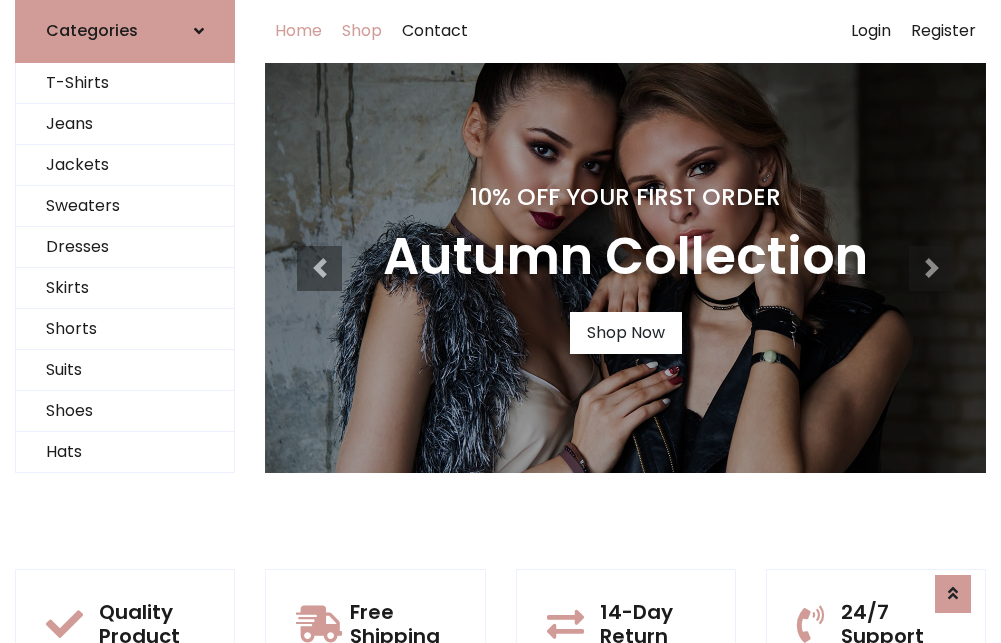 click on "Shop" at bounding box center [362, 31] 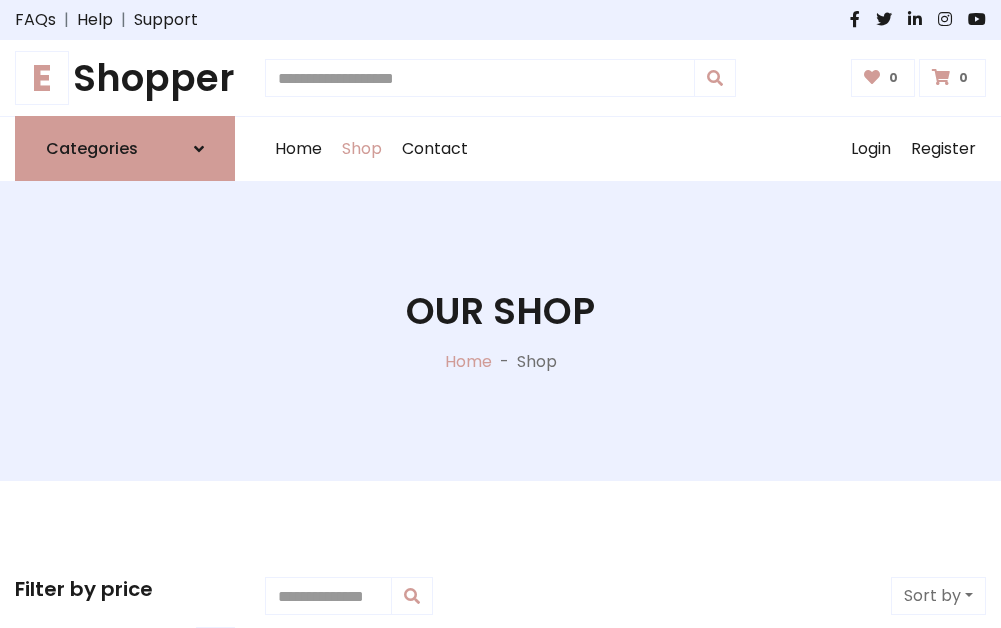 scroll, scrollTop: 0, scrollLeft: 0, axis: both 